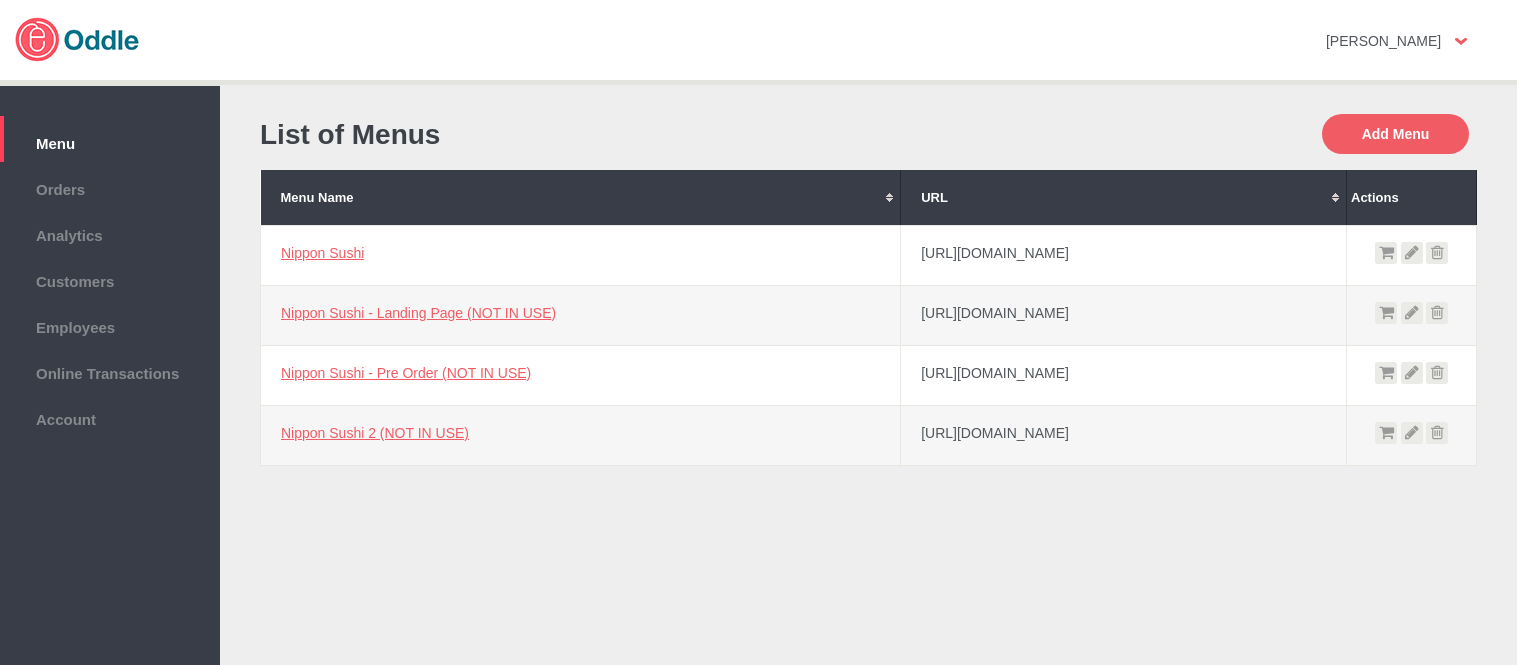 scroll, scrollTop: 0, scrollLeft: 0, axis: both 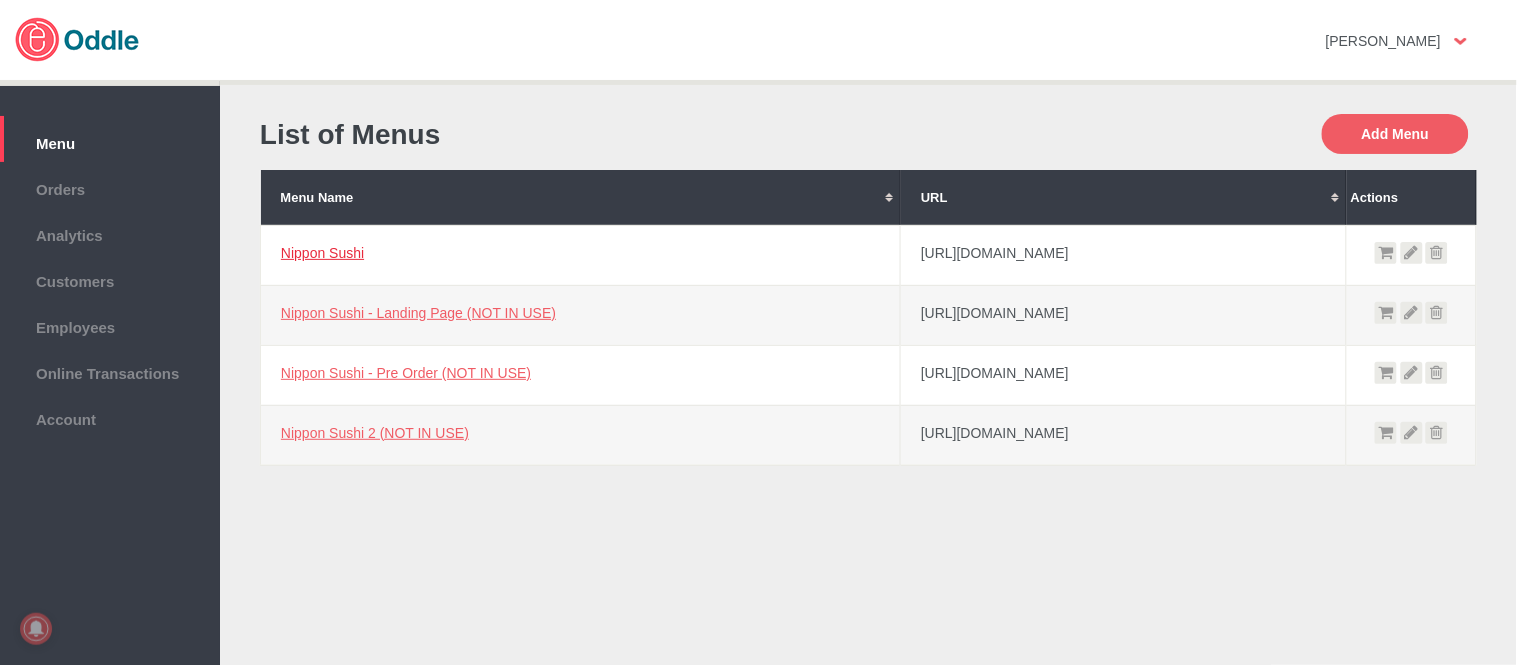 click on "Nippon Sushi" at bounding box center (322, 253) 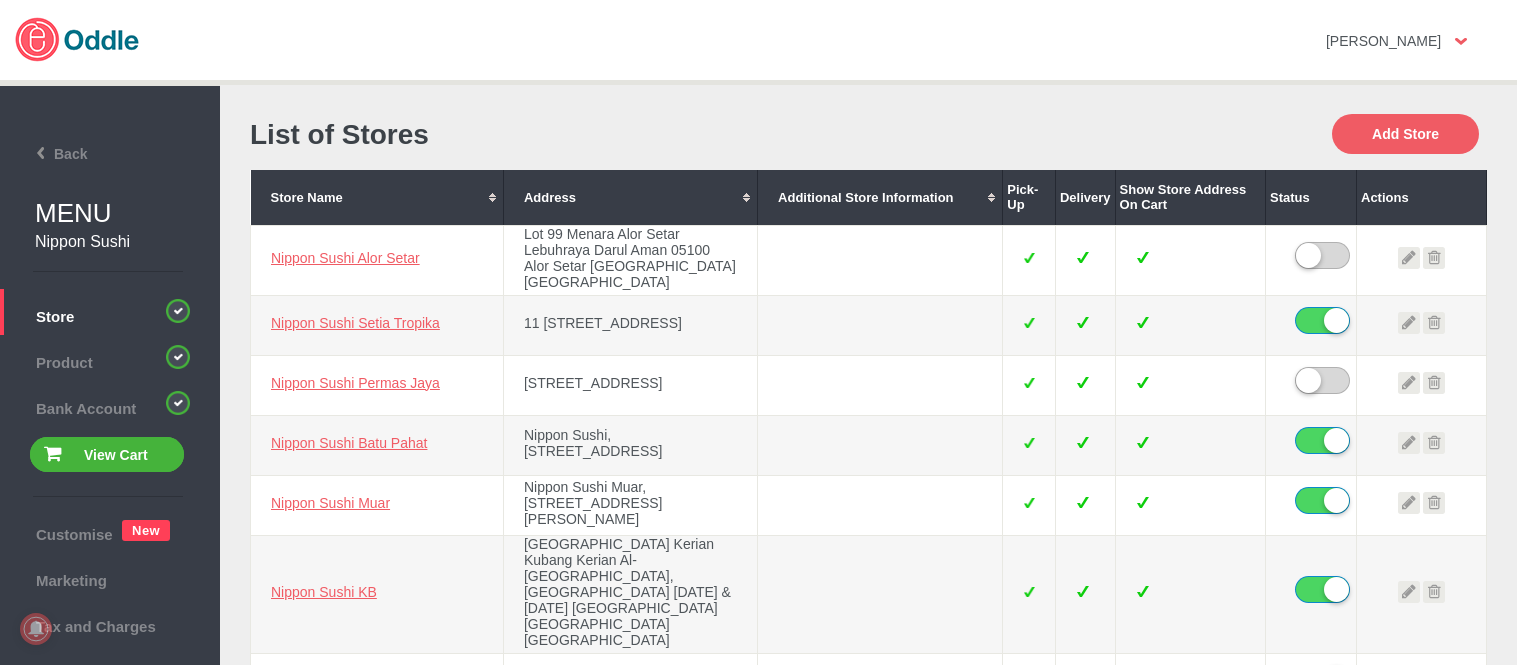 scroll, scrollTop: 0, scrollLeft: 0, axis: both 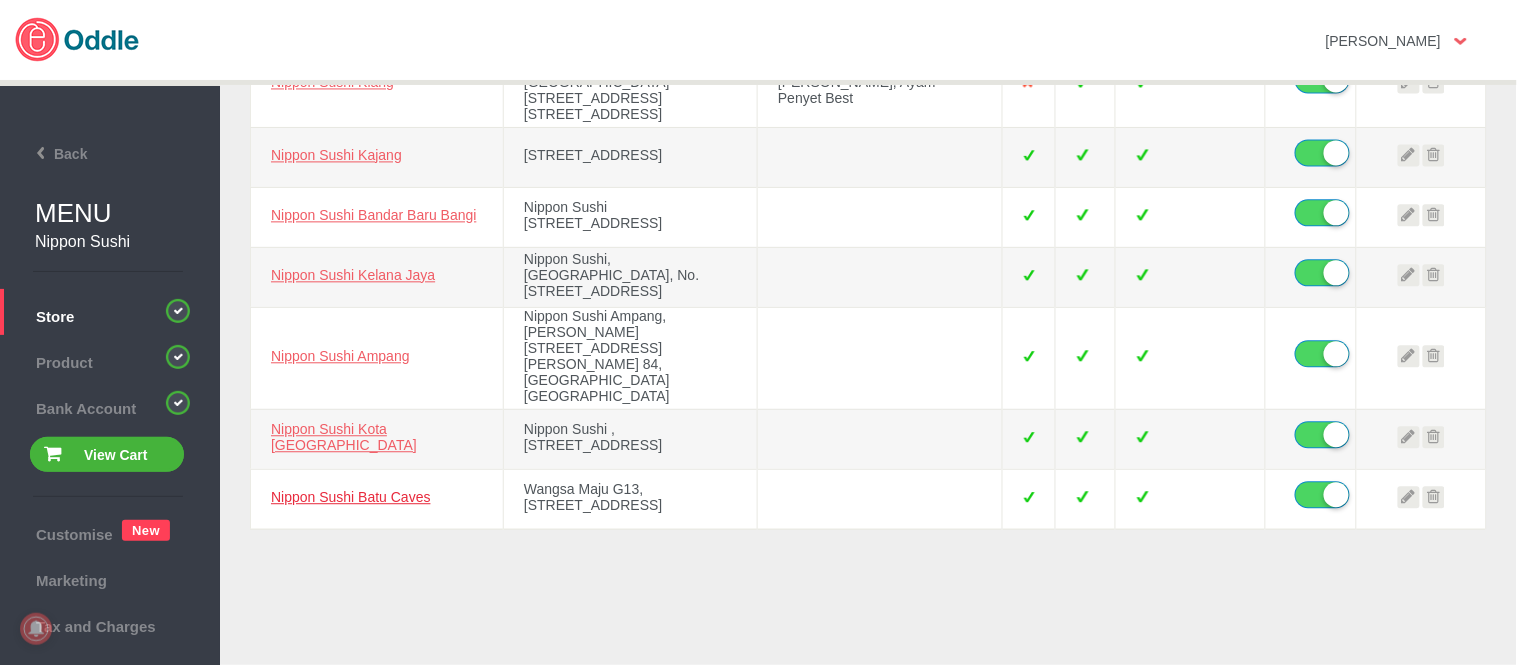 click on "Nippon Sushi Batu Caves" at bounding box center [351, 497] 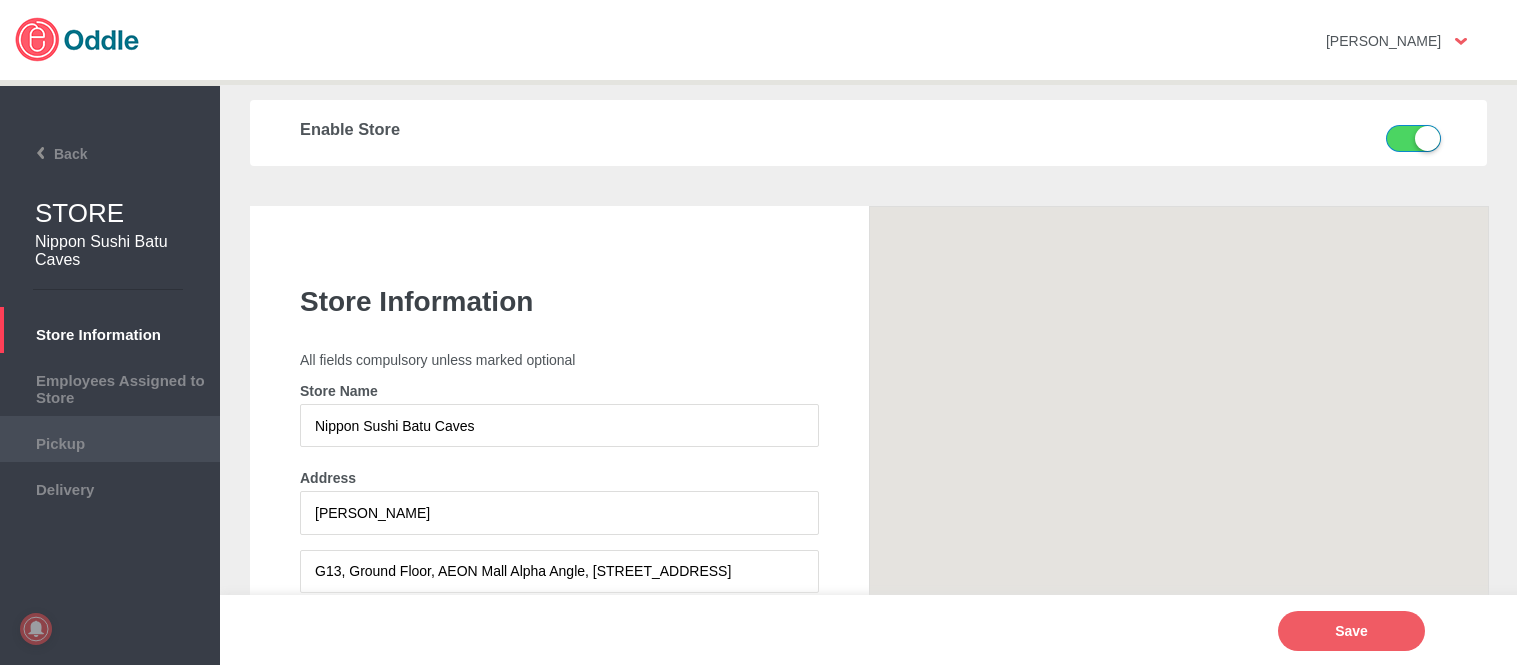 scroll, scrollTop: 0, scrollLeft: 0, axis: both 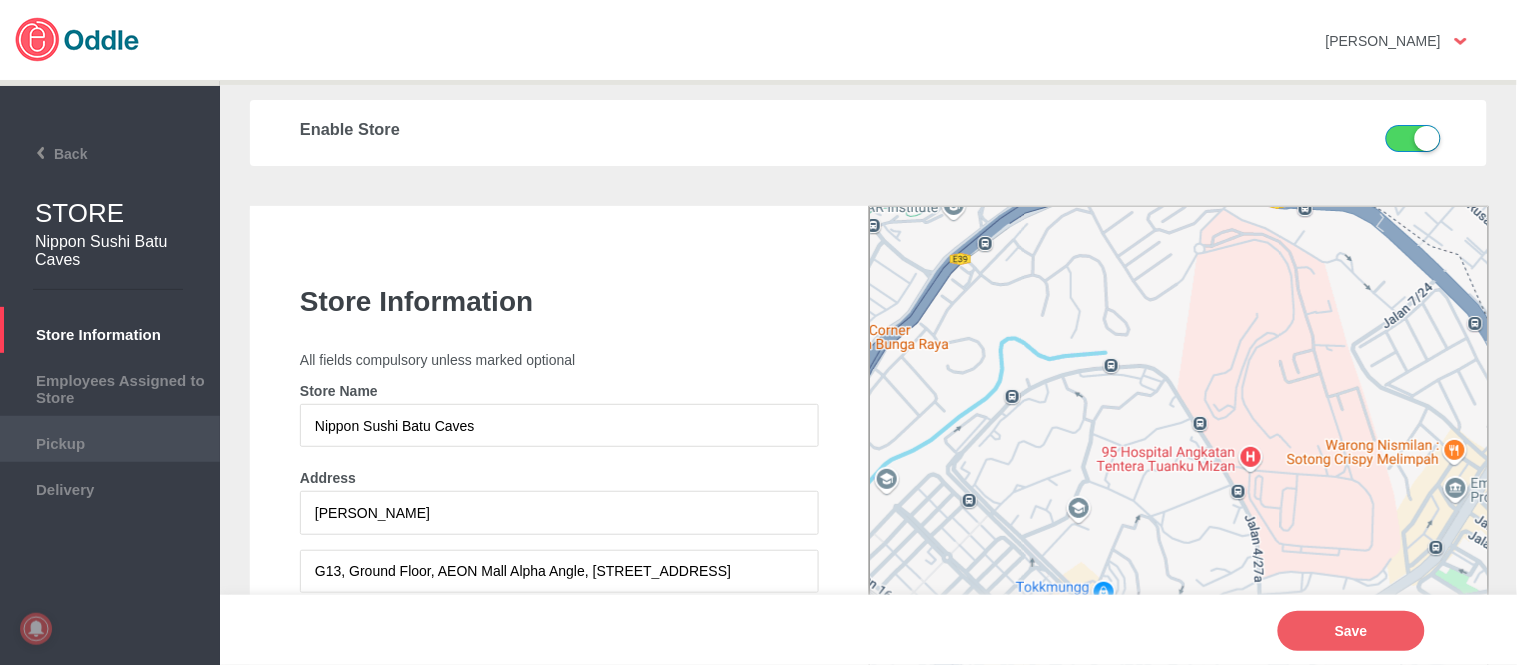 click on "Pickup" at bounding box center (110, 441) 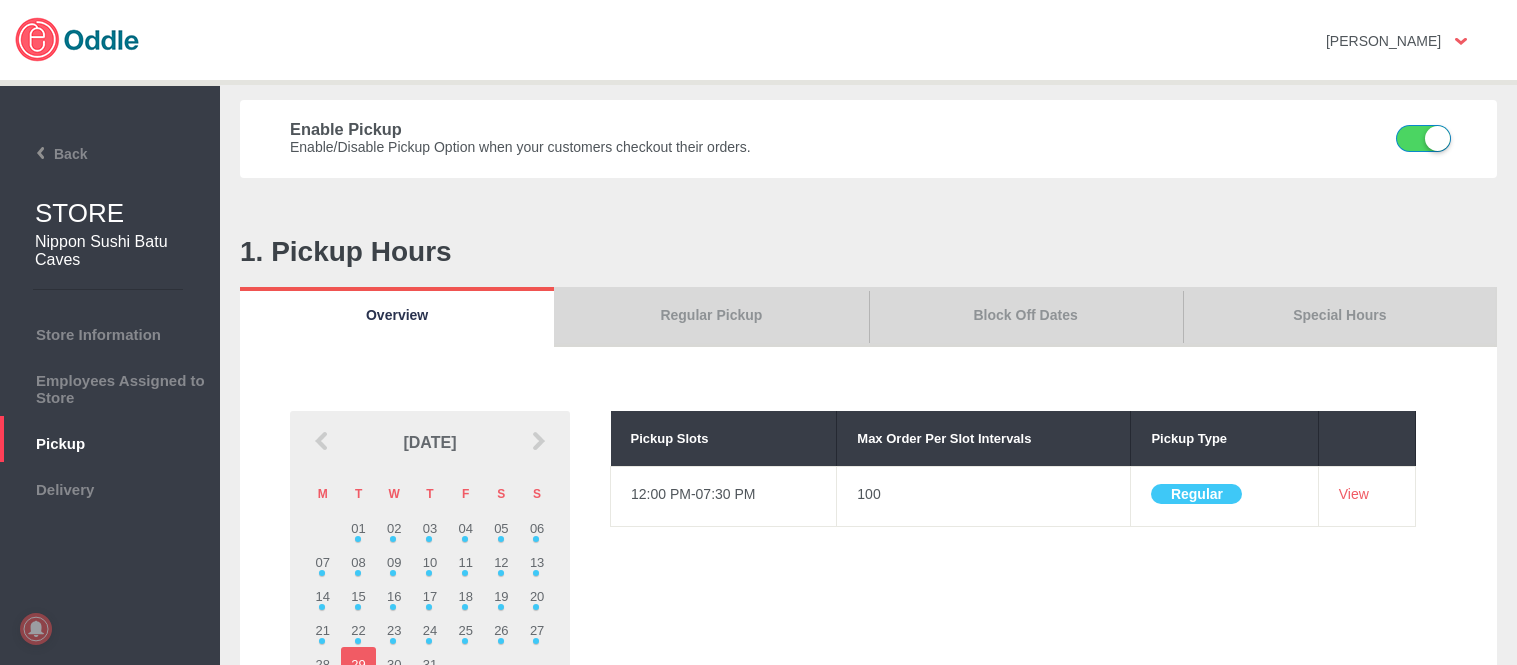 scroll, scrollTop: 0, scrollLeft: 0, axis: both 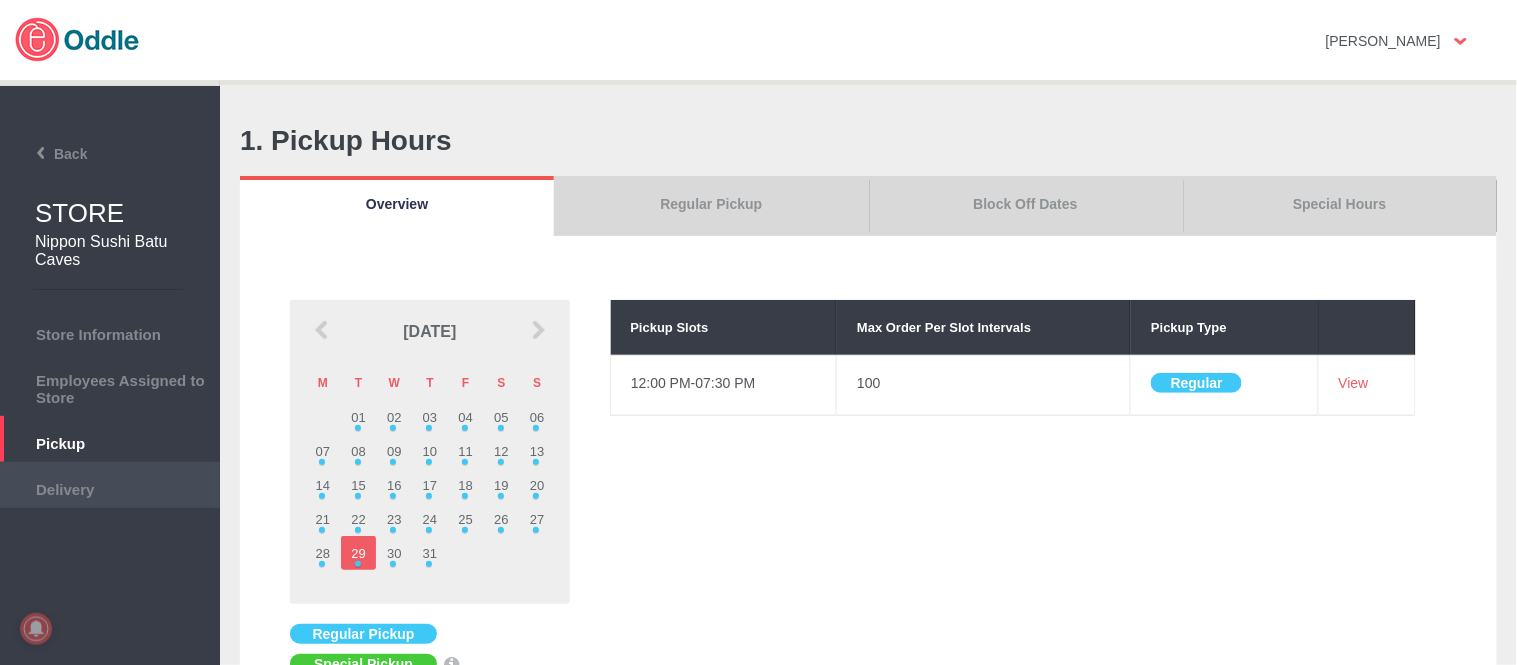 click on "Delivery" at bounding box center [110, 487] 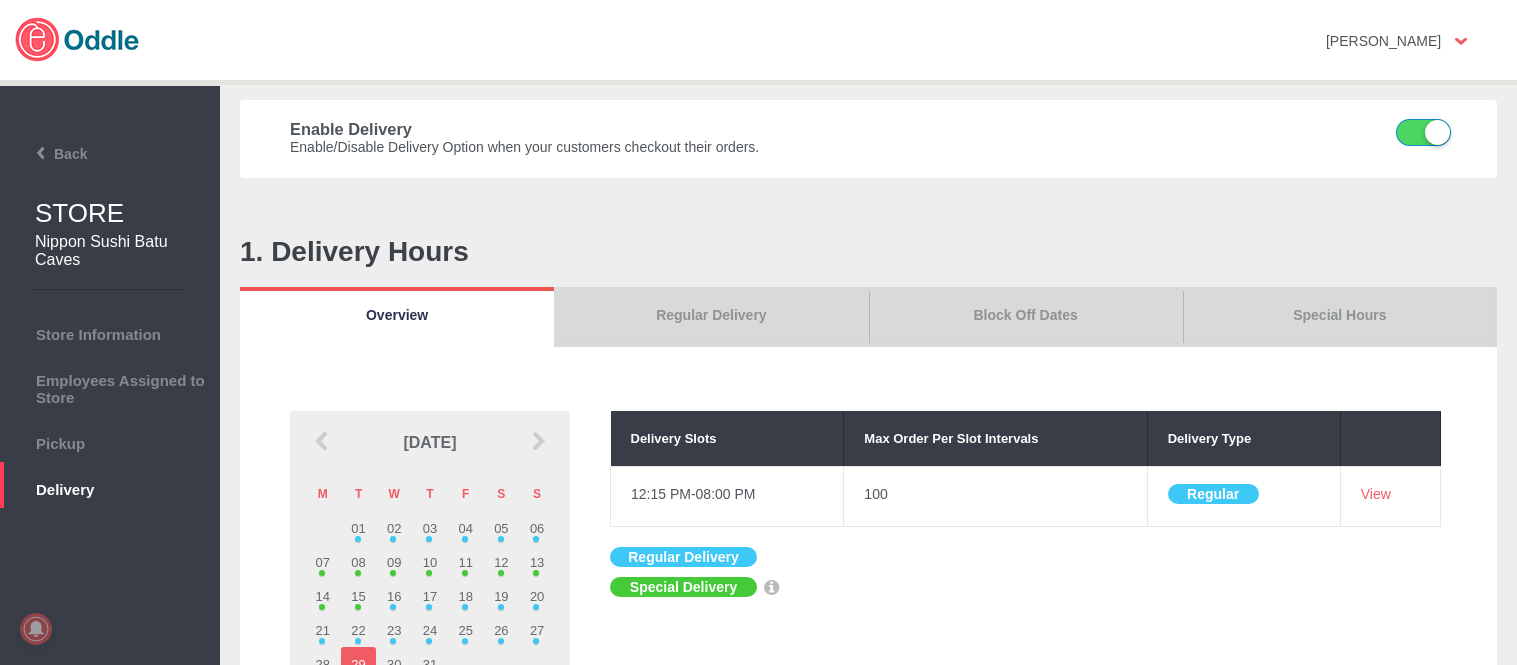 scroll, scrollTop: 0, scrollLeft: 0, axis: both 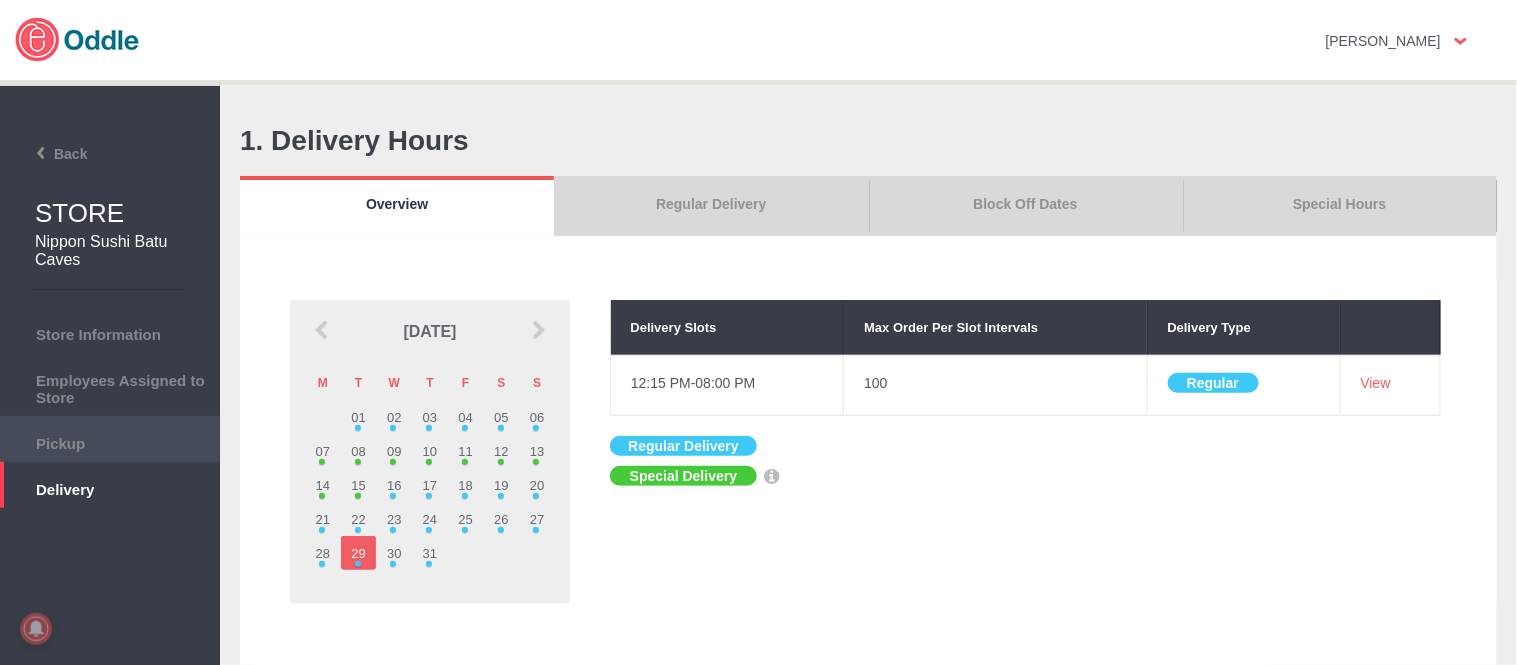 click on "Pickup" at bounding box center [110, 441] 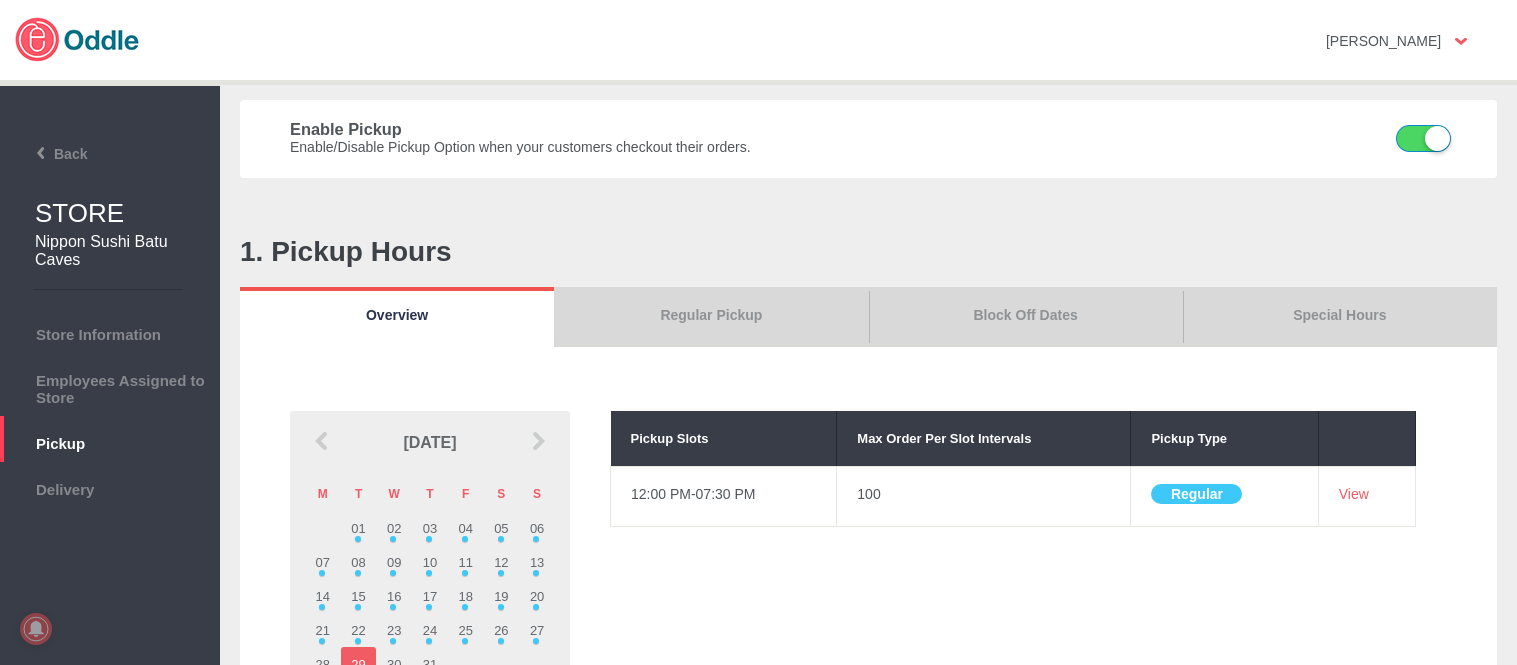 click on "Store Information" at bounding box center (110, 330) 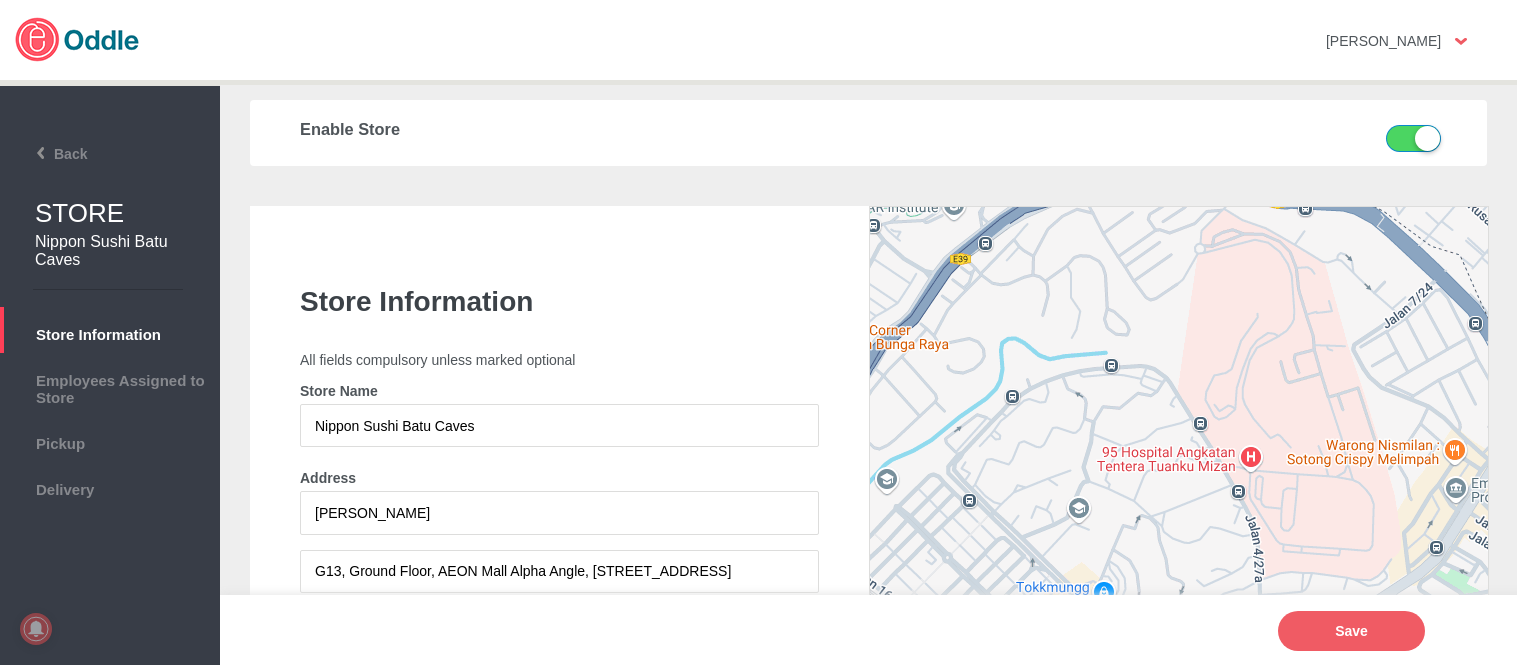scroll, scrollTop: 0, scrollLeft: 0, axis: both 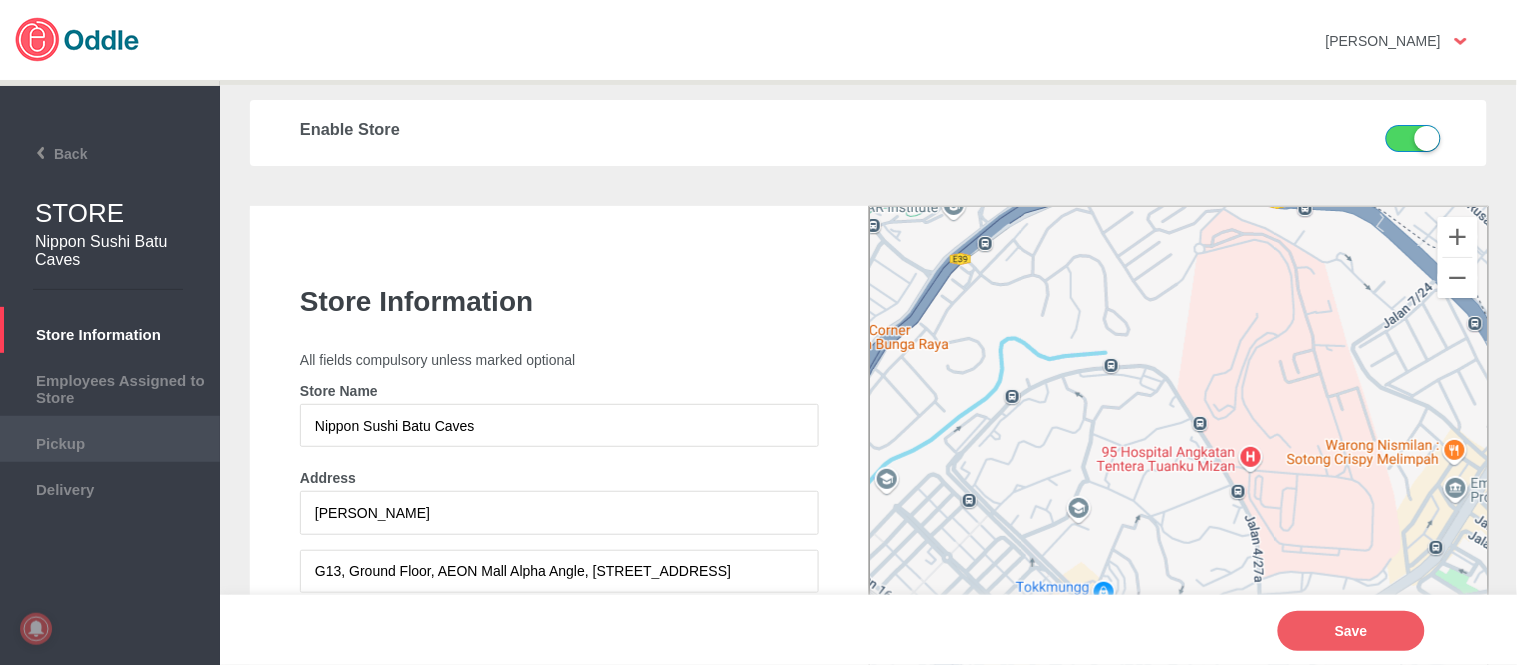 click on "Pickup" at bounding box center (110, 441) 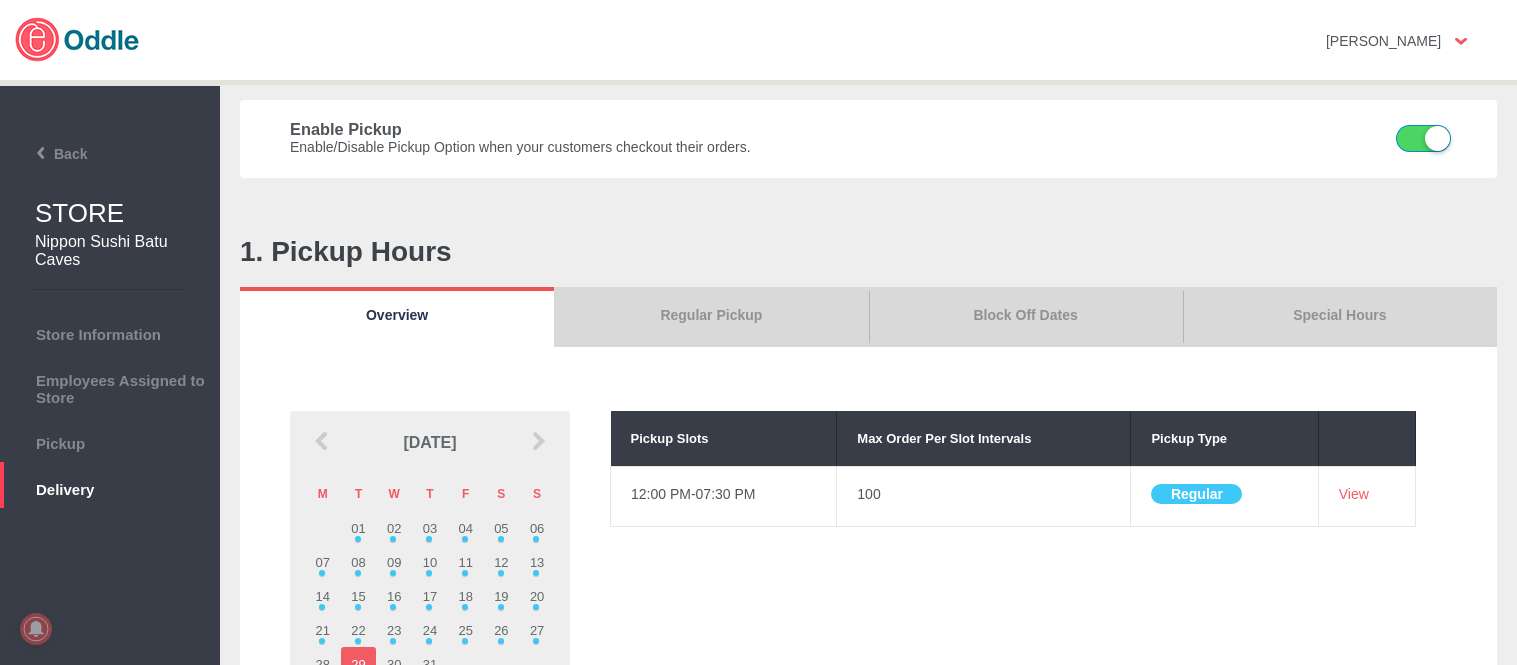 scroll, scrollTop: 0, scrollLeft: 0, axis: both 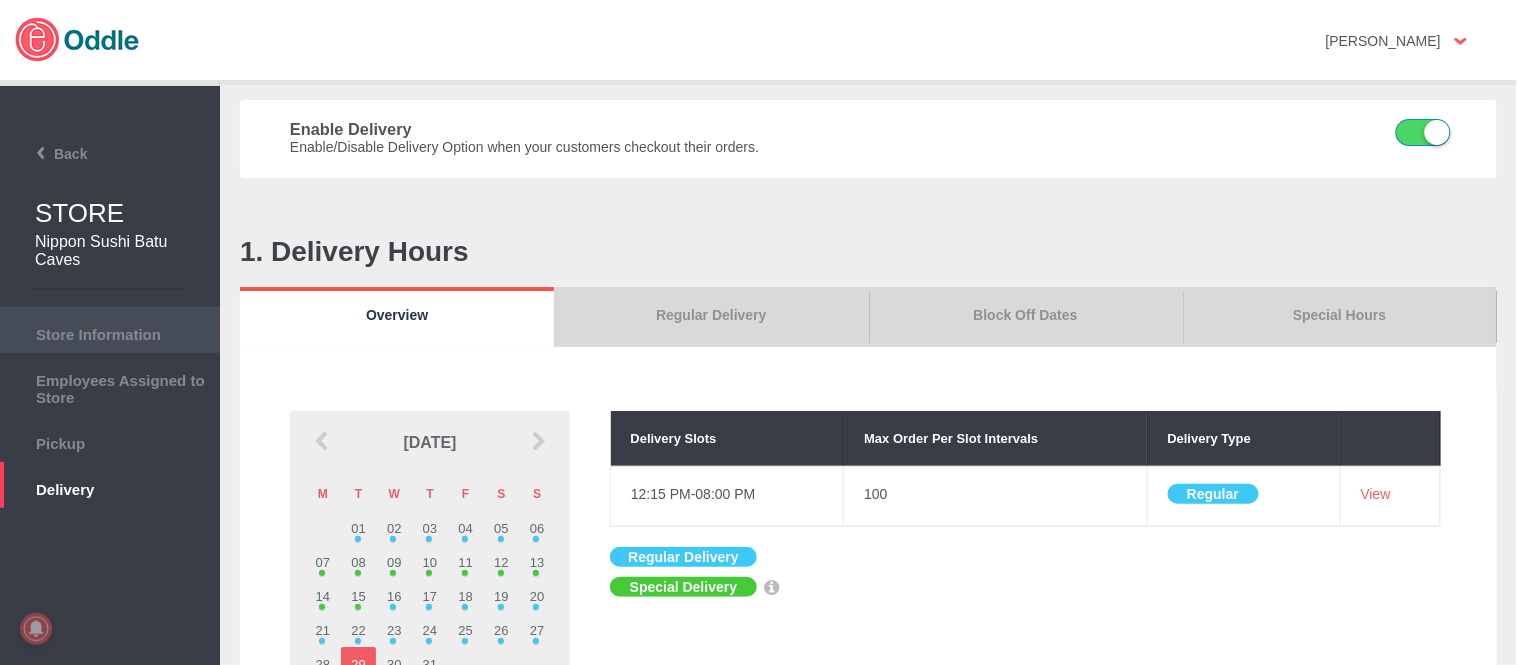 click on "Store Information" at bounding box center [110, 332] 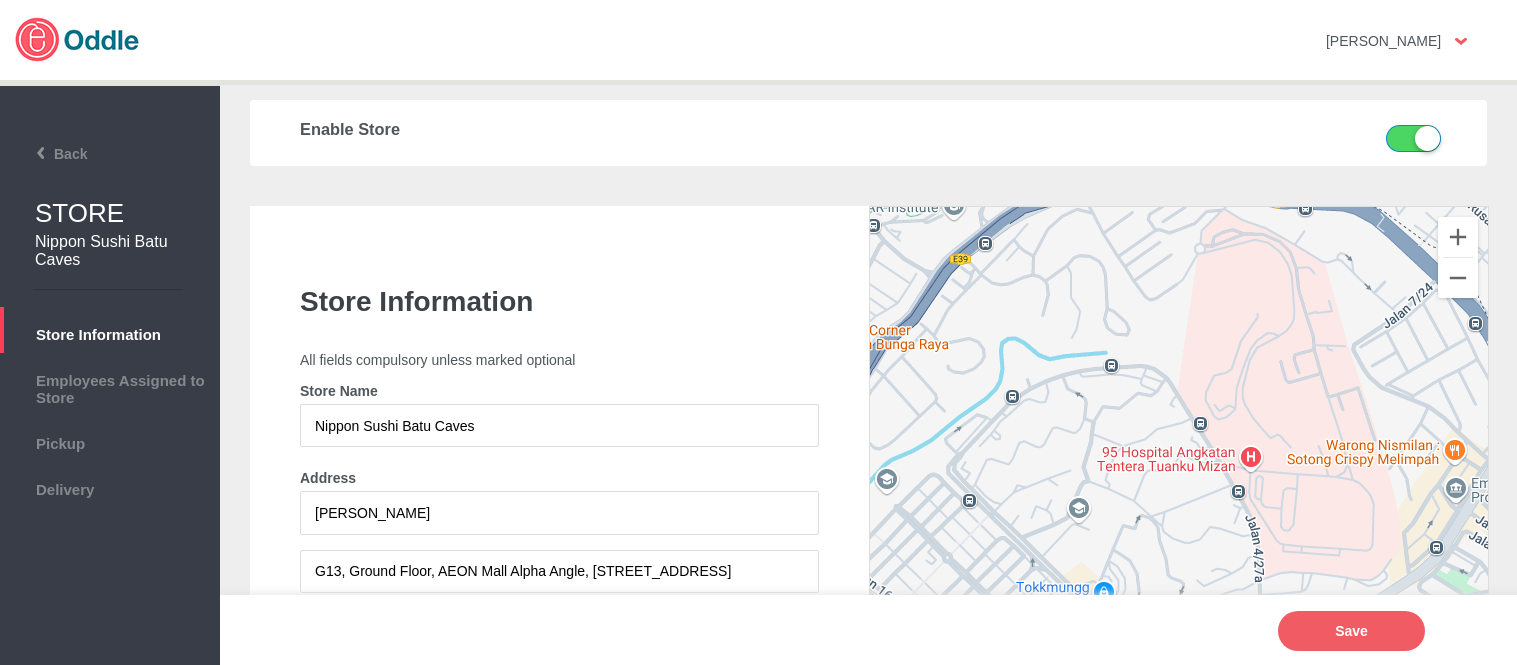 scroll, scrollTop: 0, scrollLeft: 0, axis: both 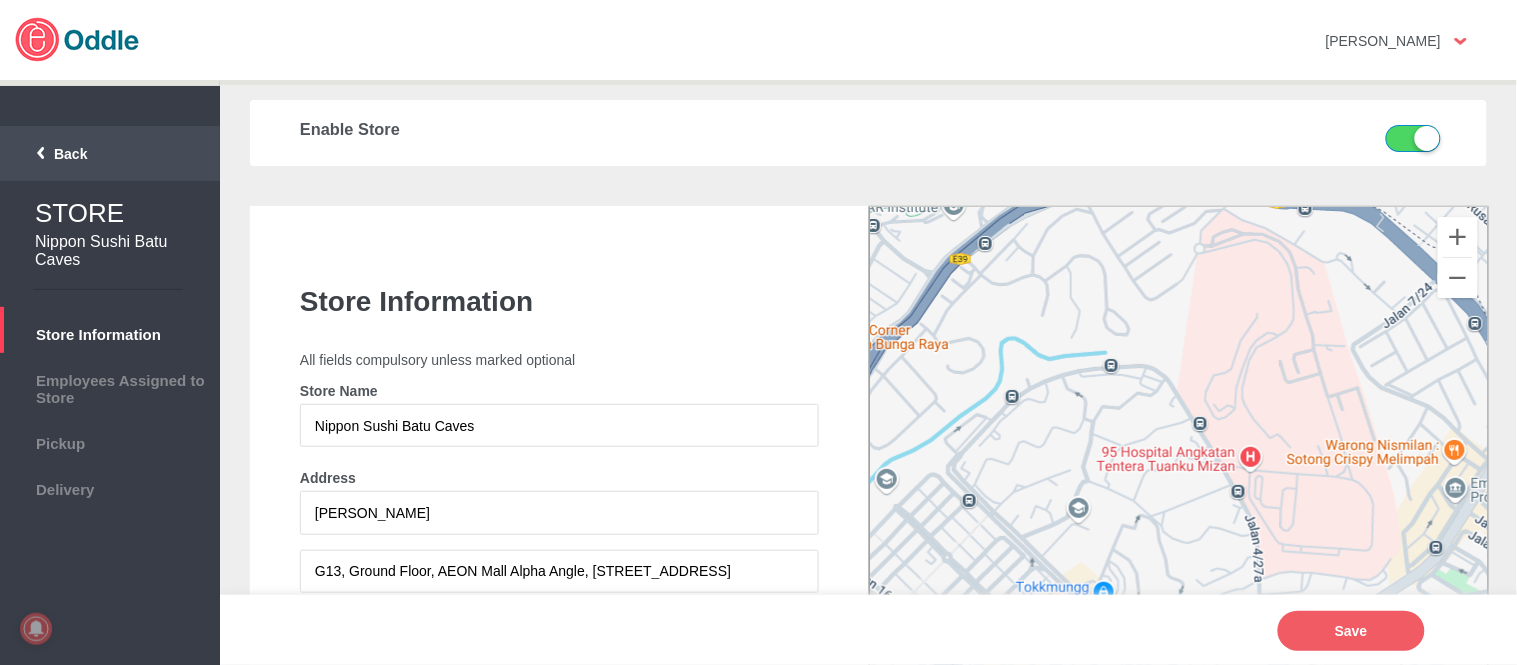 click on "Back" at bounding box center (47, 154) 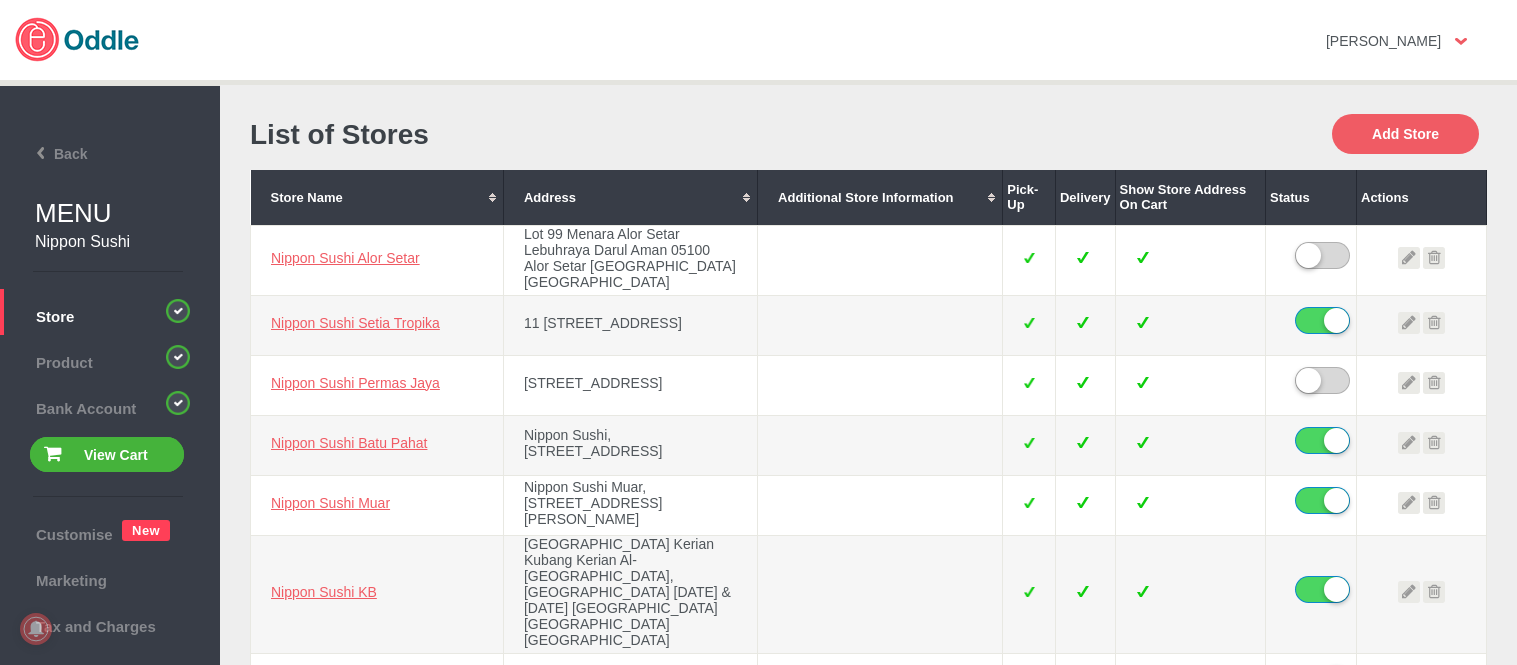 scroll, scrollTop: 0, scrollLeft: 0, axis: both 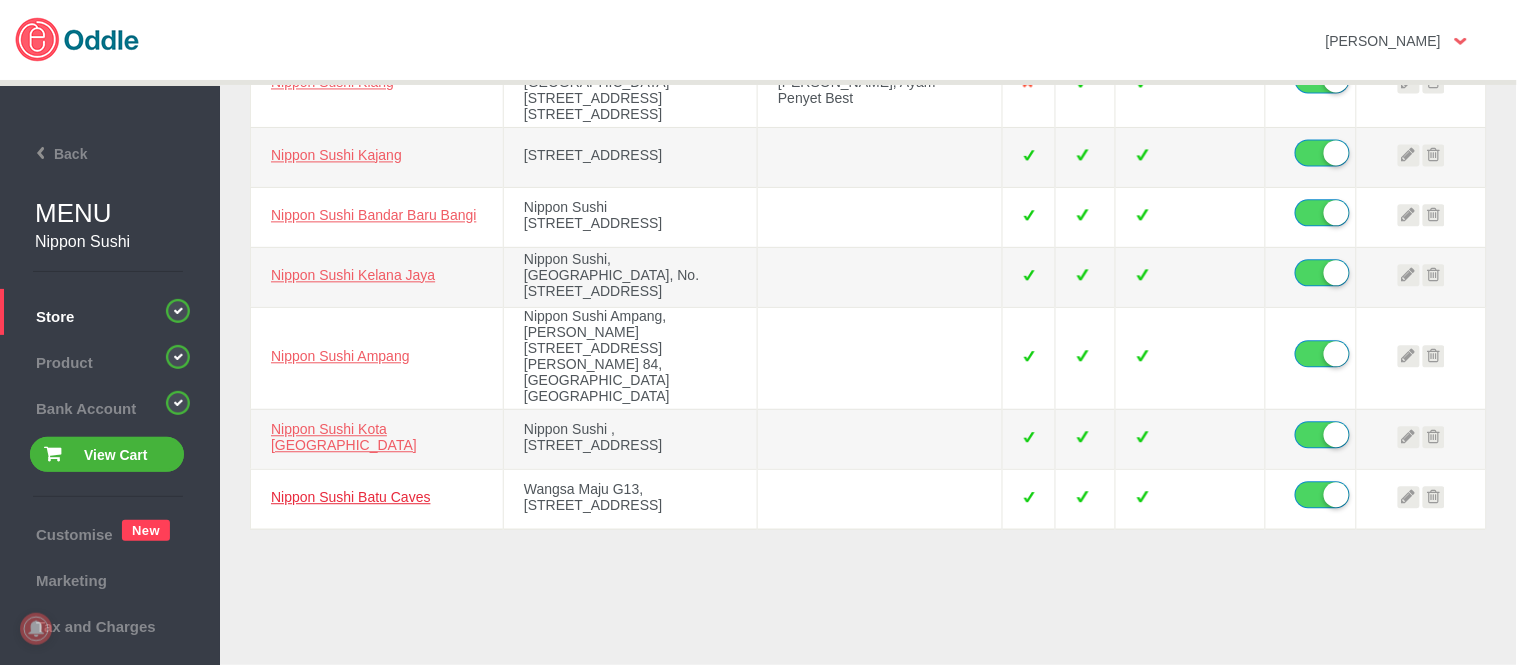 click on "Nippon Sushi Batu Caves" at bounding box center (351, 497) 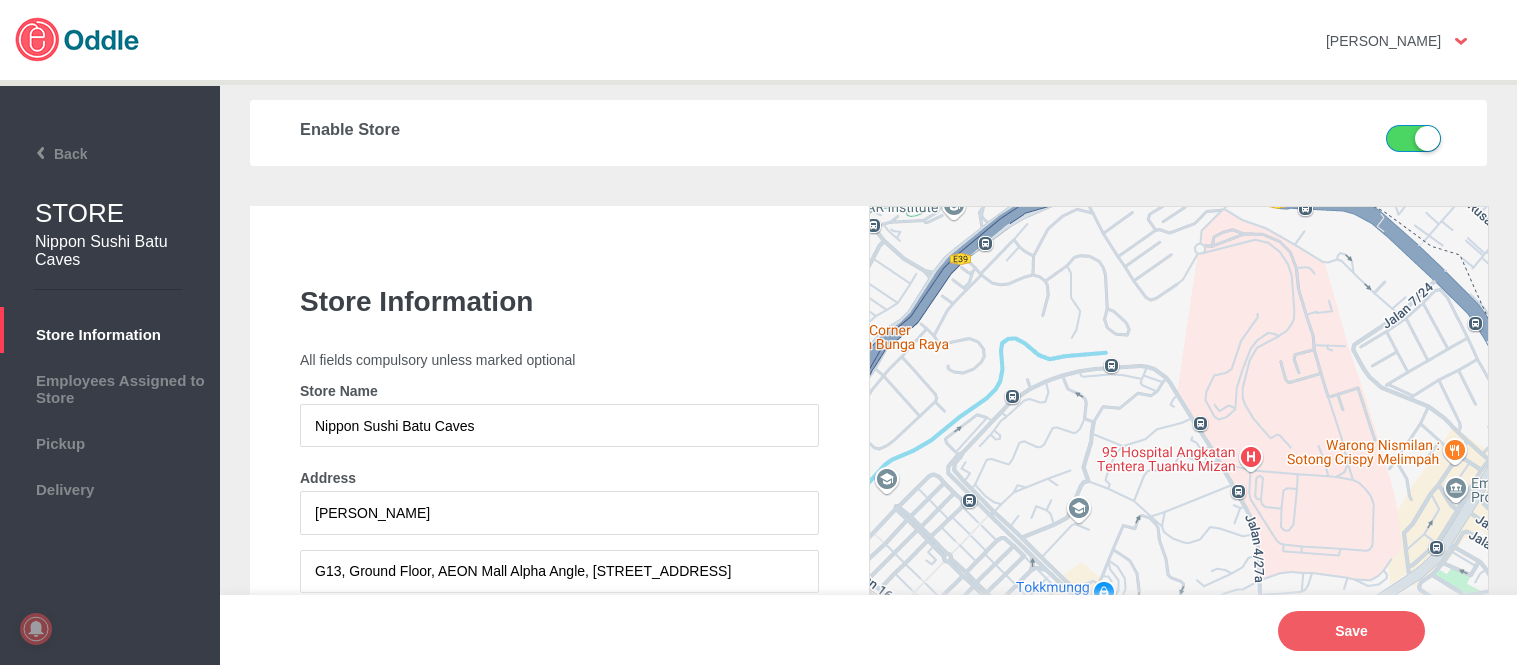 scroll, scrollTop: 0, scrollLeft: 0, axis: both 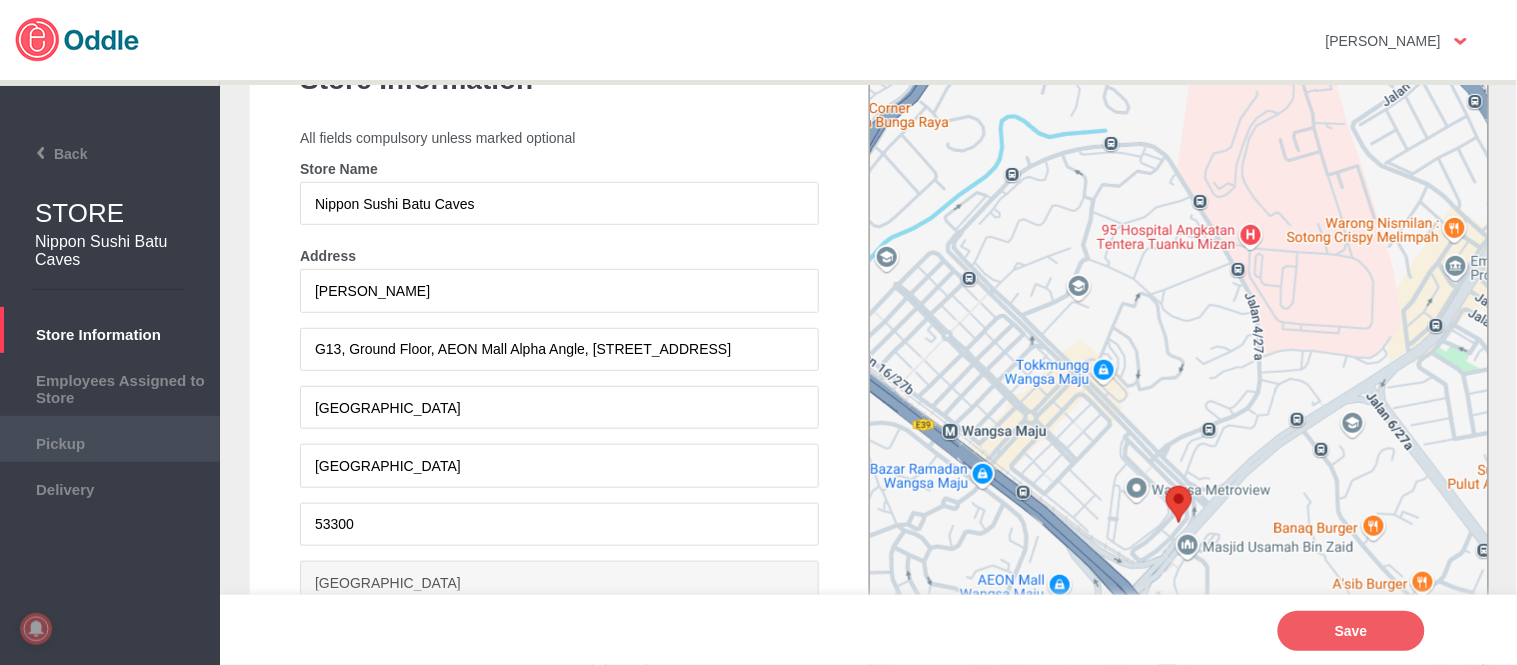 click on "Pickup" at bounding box center [110, 441] 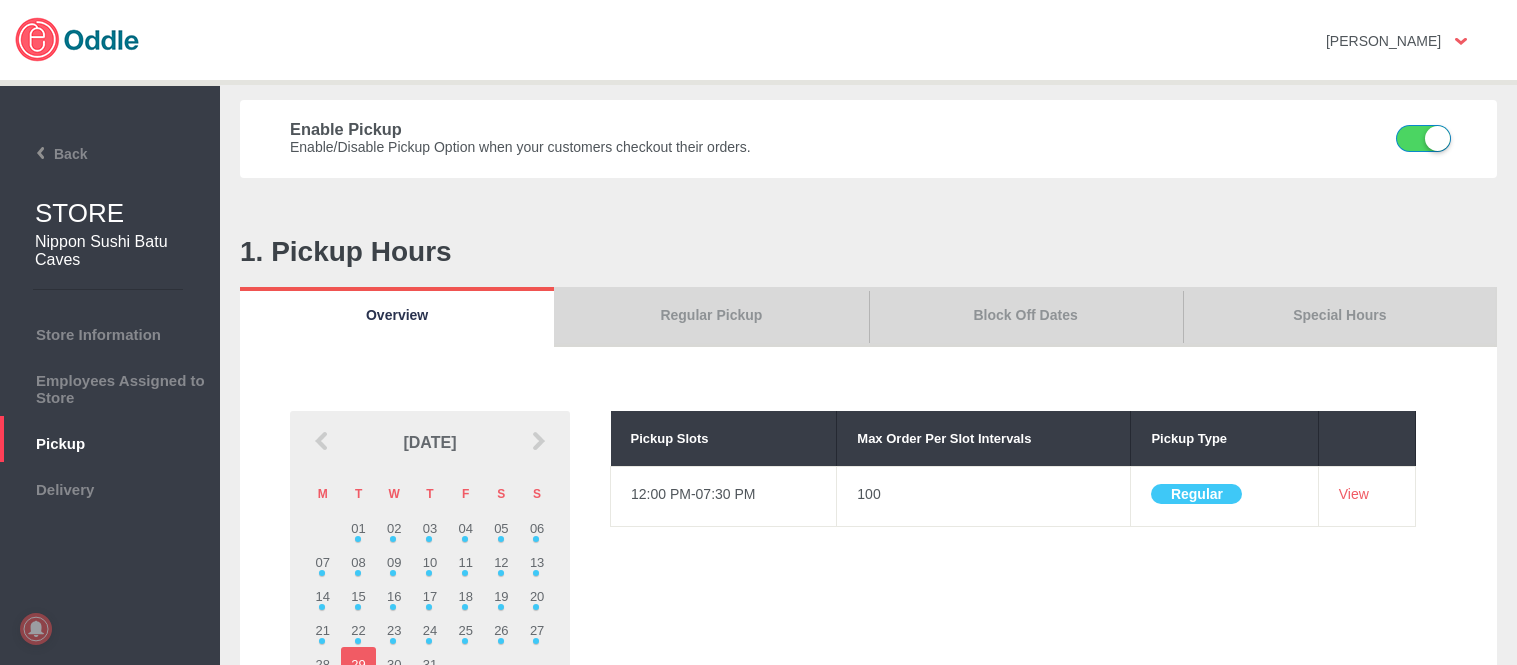 scroll, scrollTop: 0, scrollLeft: 0, axis: both 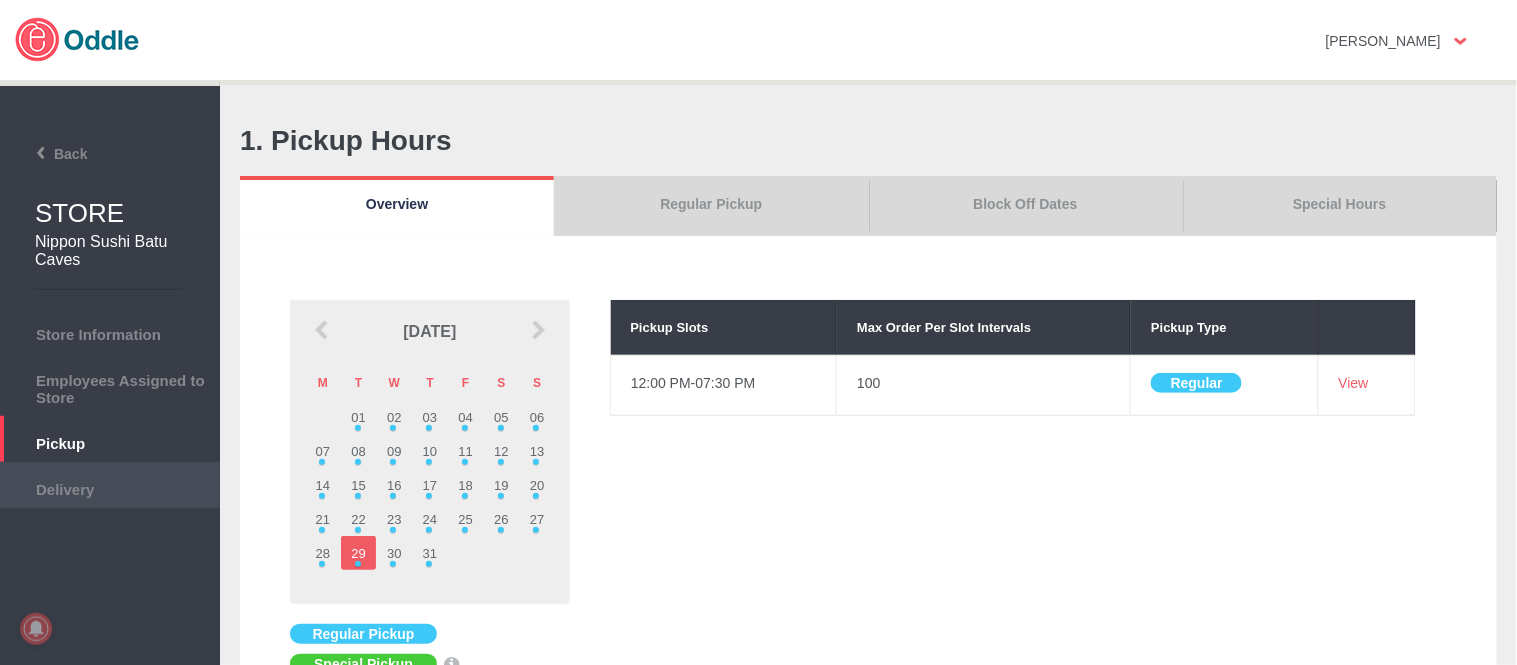 click on "Delivery" at bounding box center [110, 487] 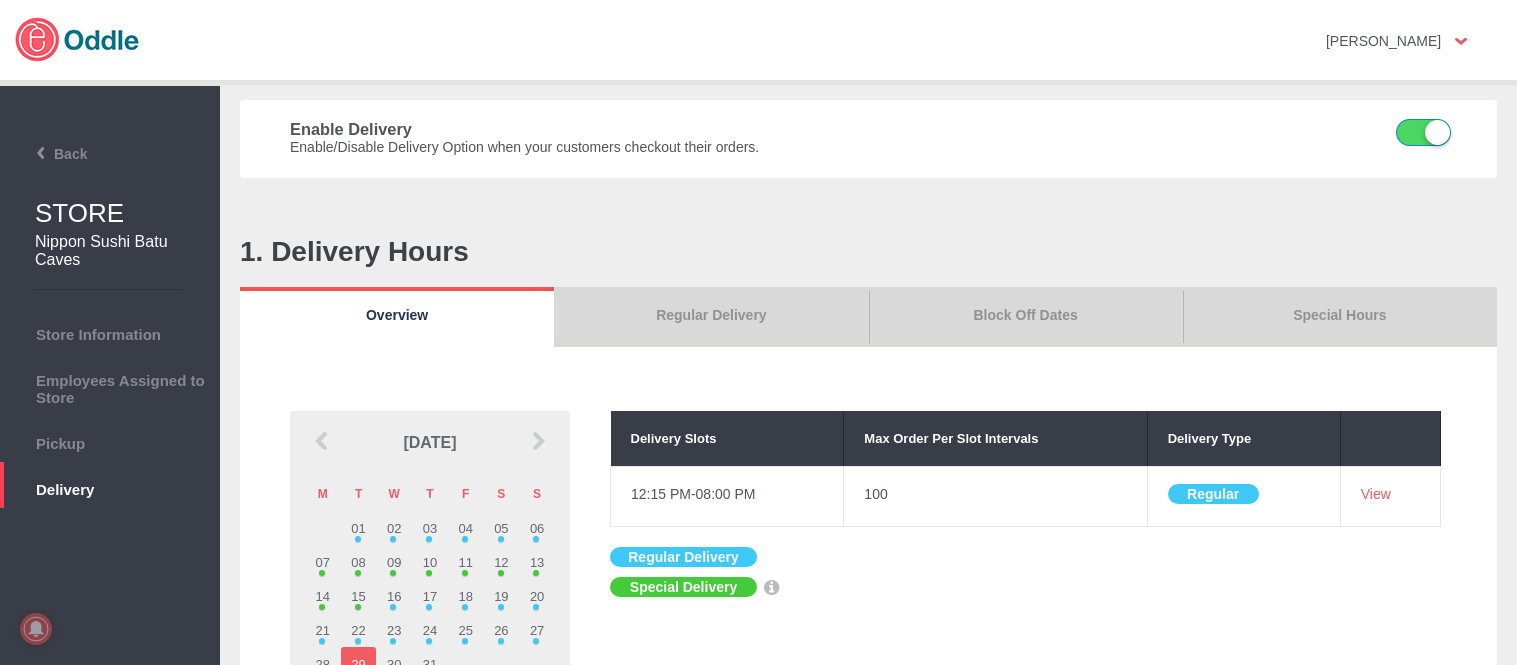 scroll, scrollTop: 0, scrollLeft: 0, axis: both 